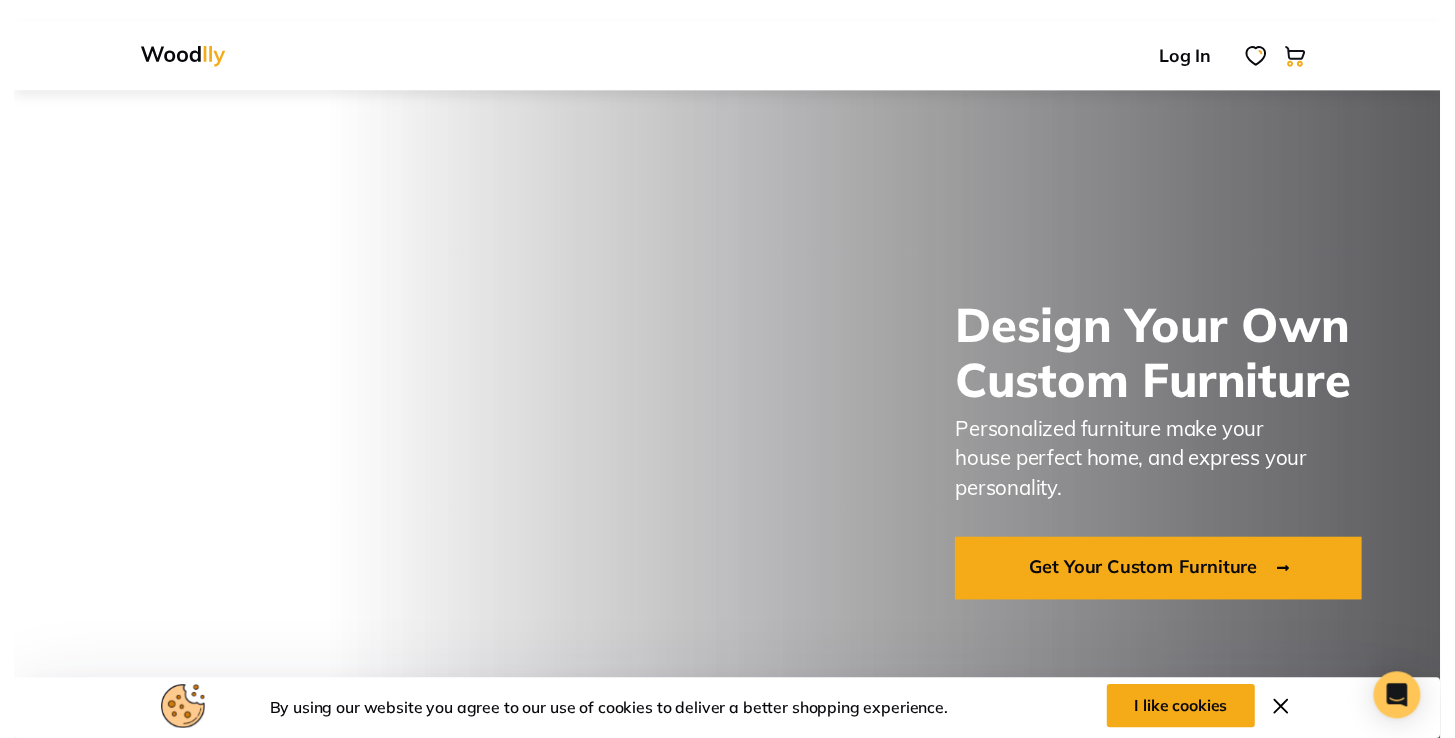 scroll, scrollTop: 36, scrollLeft: 0, axis: vertical 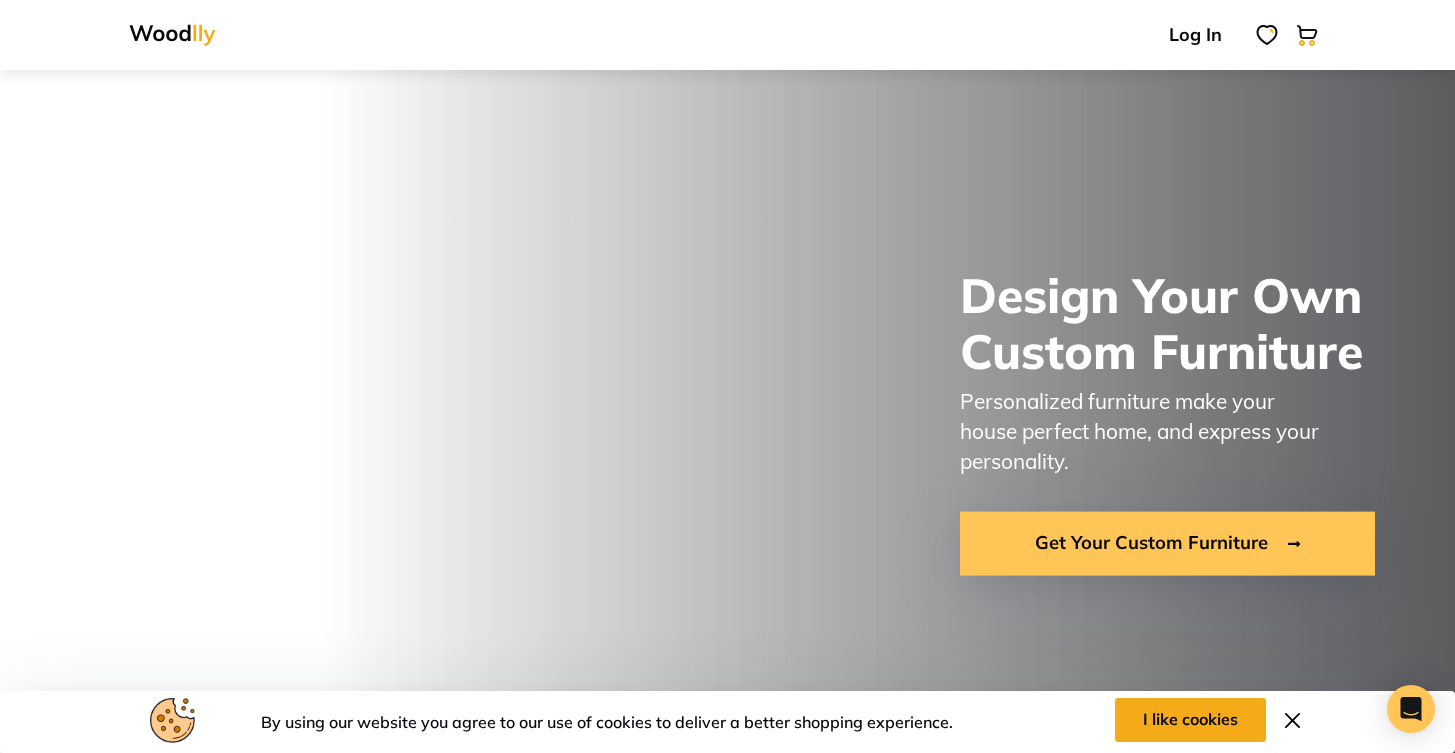 click on "Get Your Custom Furniture" at bounding box center (1167, 544) 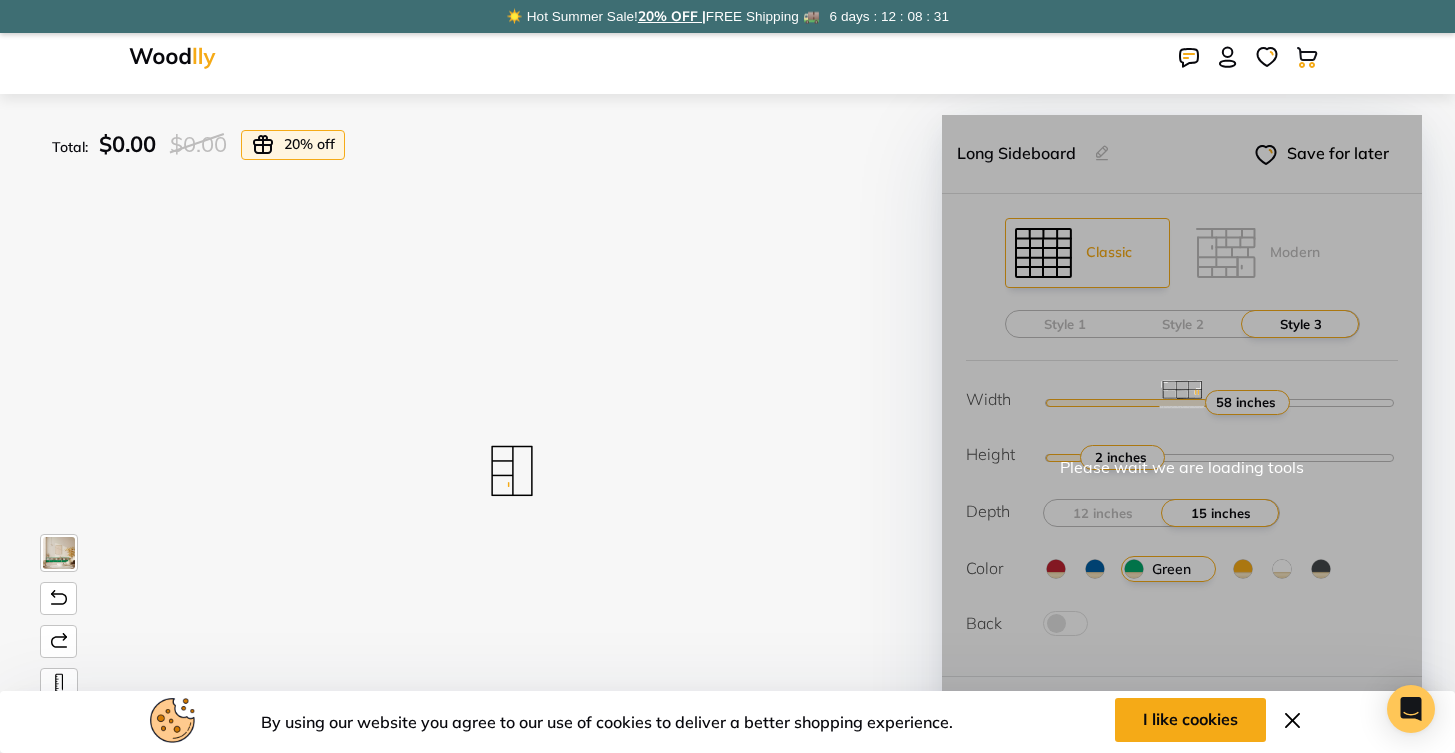 scroll, scrollTop: 0, scrollLeft: 0, axis: both 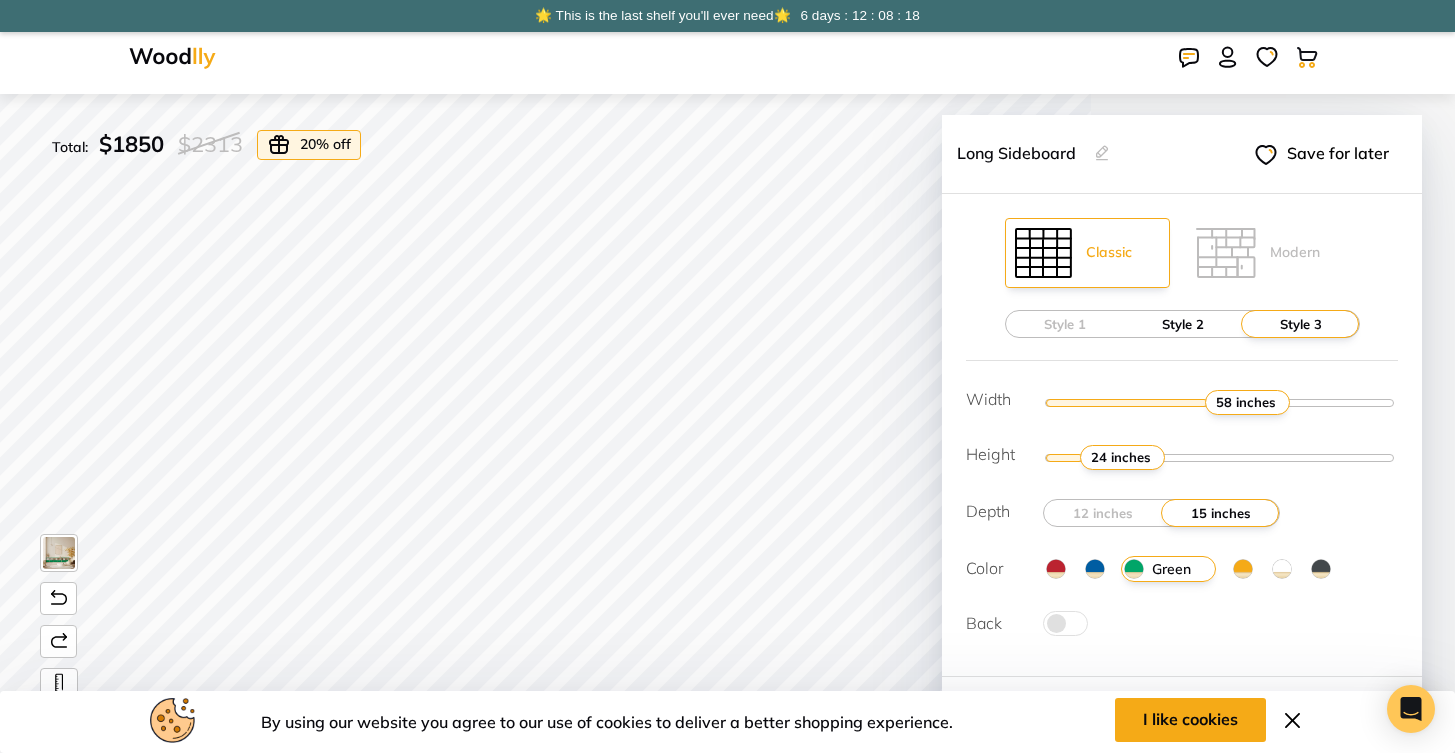 click on "Style 2" at bounding box center [1183, 324] 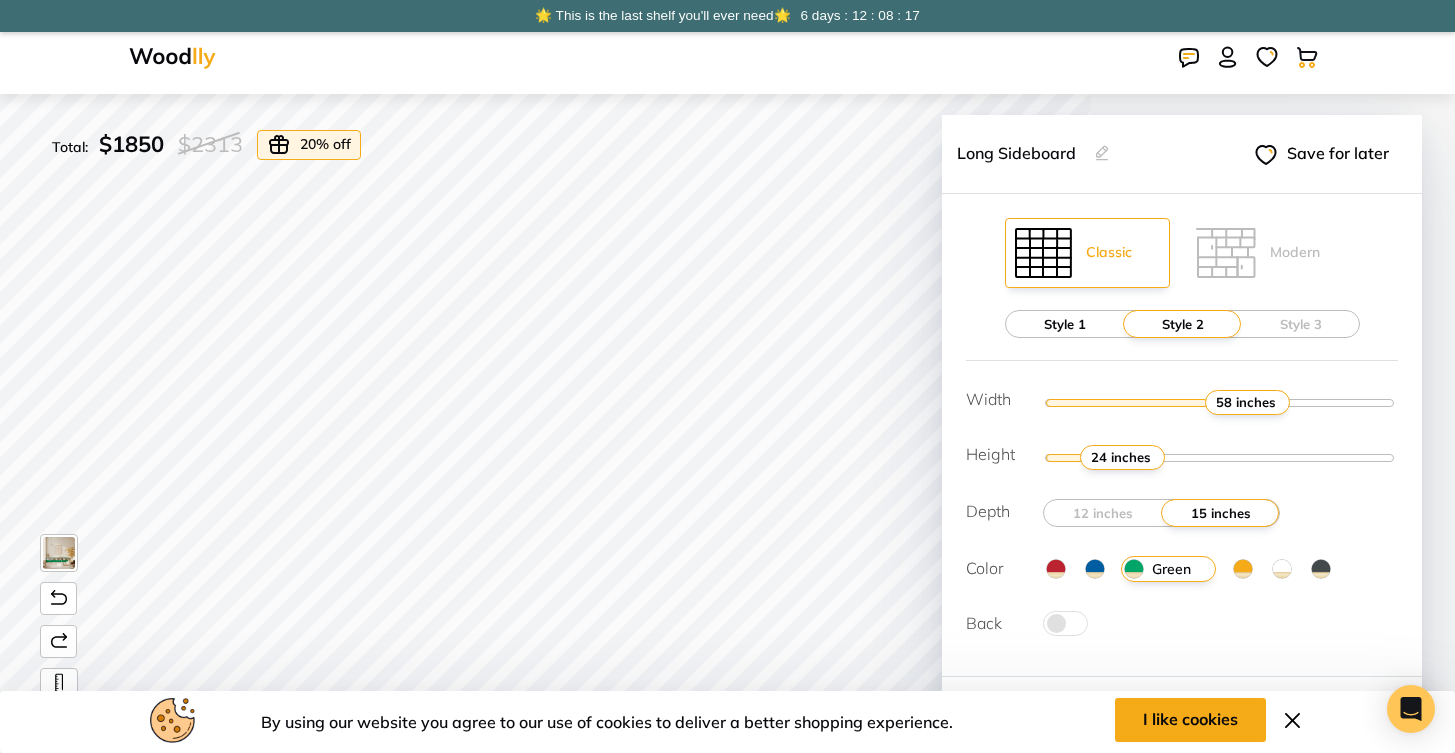 click on "Style 1" at bounding box center [1065, 324] 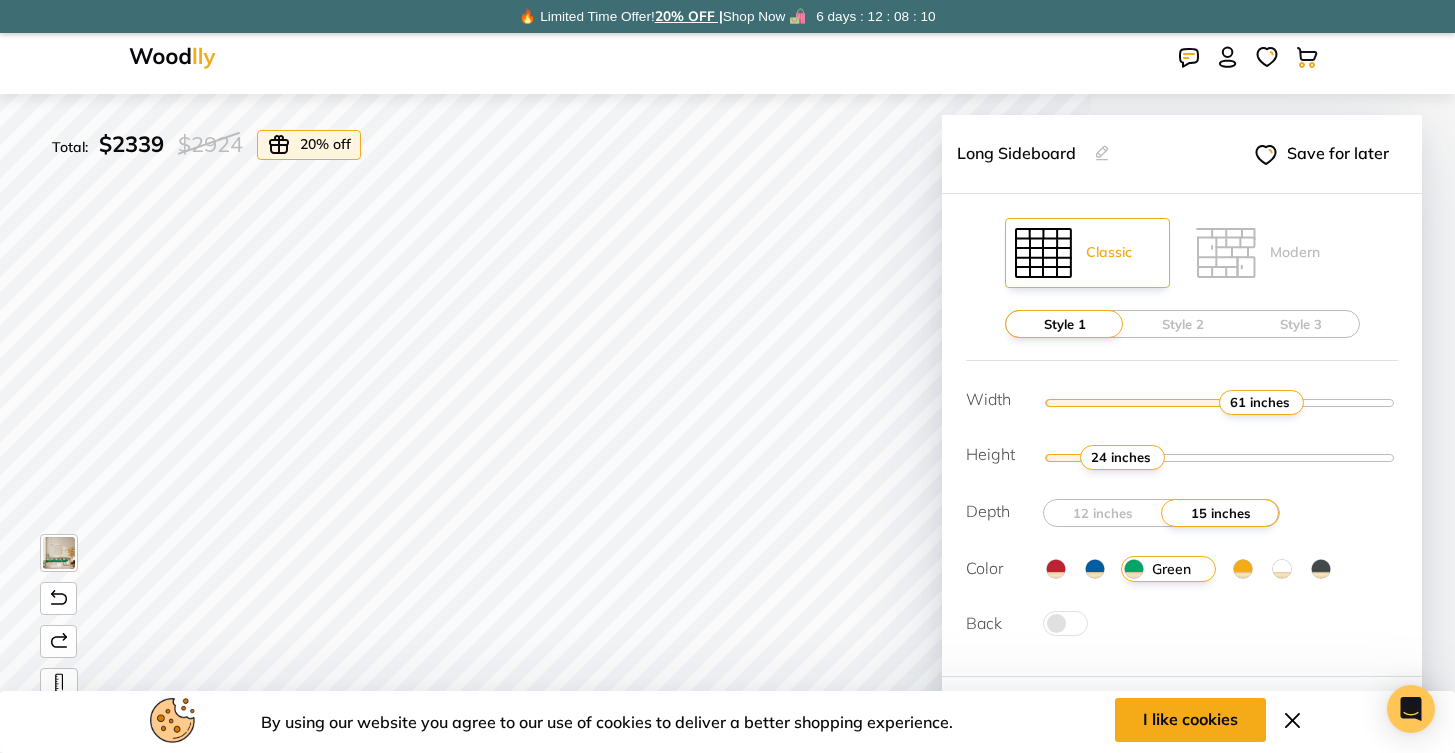 drag, startPoint x: 1230, startPoint y: 402, endPoint x: 1271, endPoint y: 389, distance: 43.011627 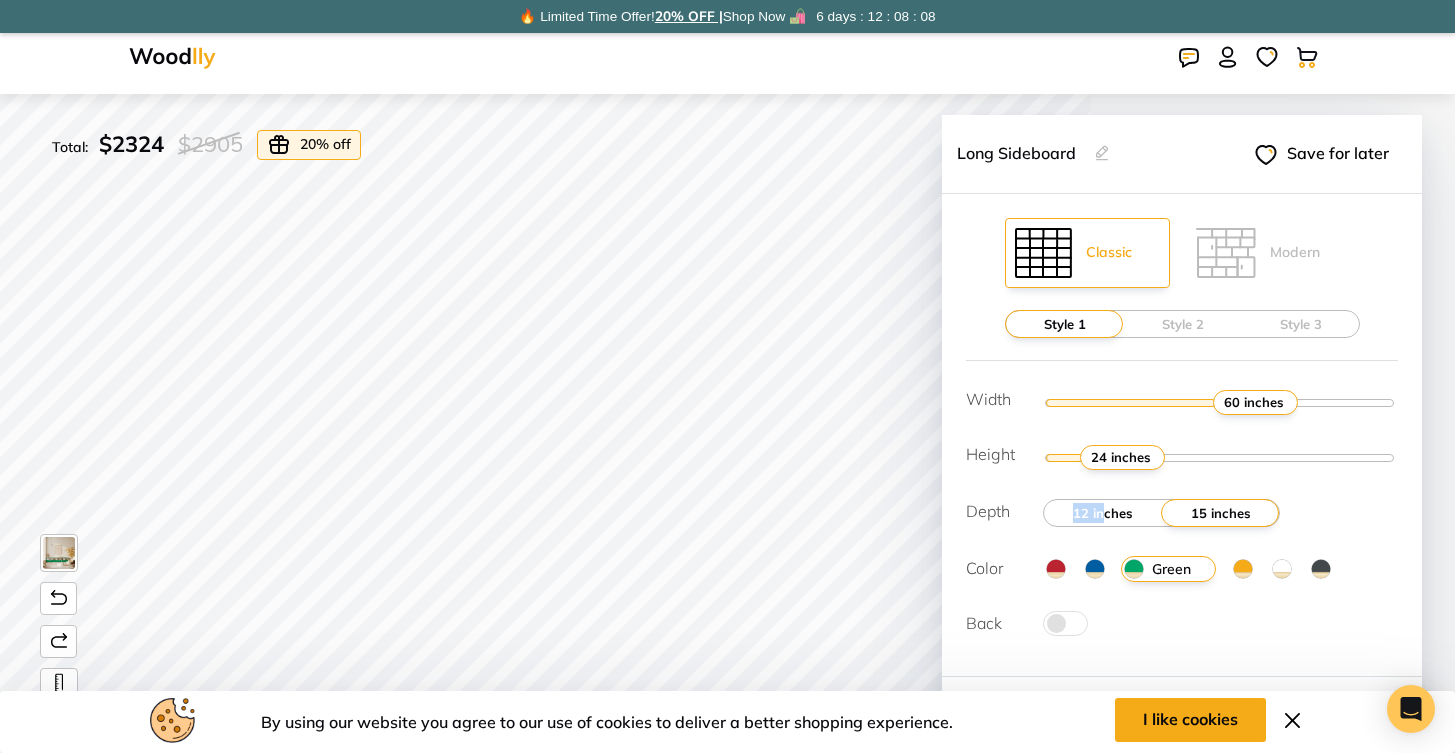 drag, startPoint x: 1186, startPoint y: 505, endPoint x: 1105, endPoint y: 506, distance: 81.00617 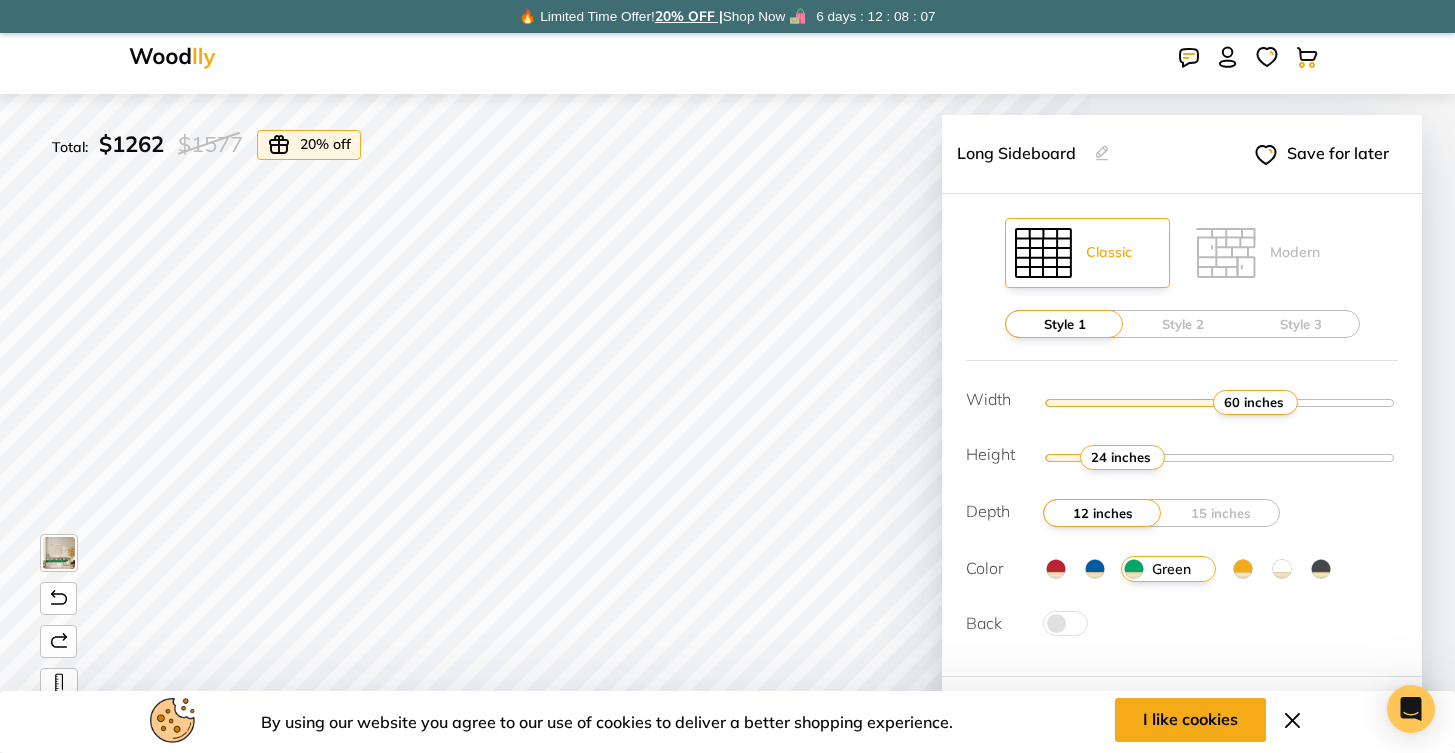 click at bounding box center [1102, 513] 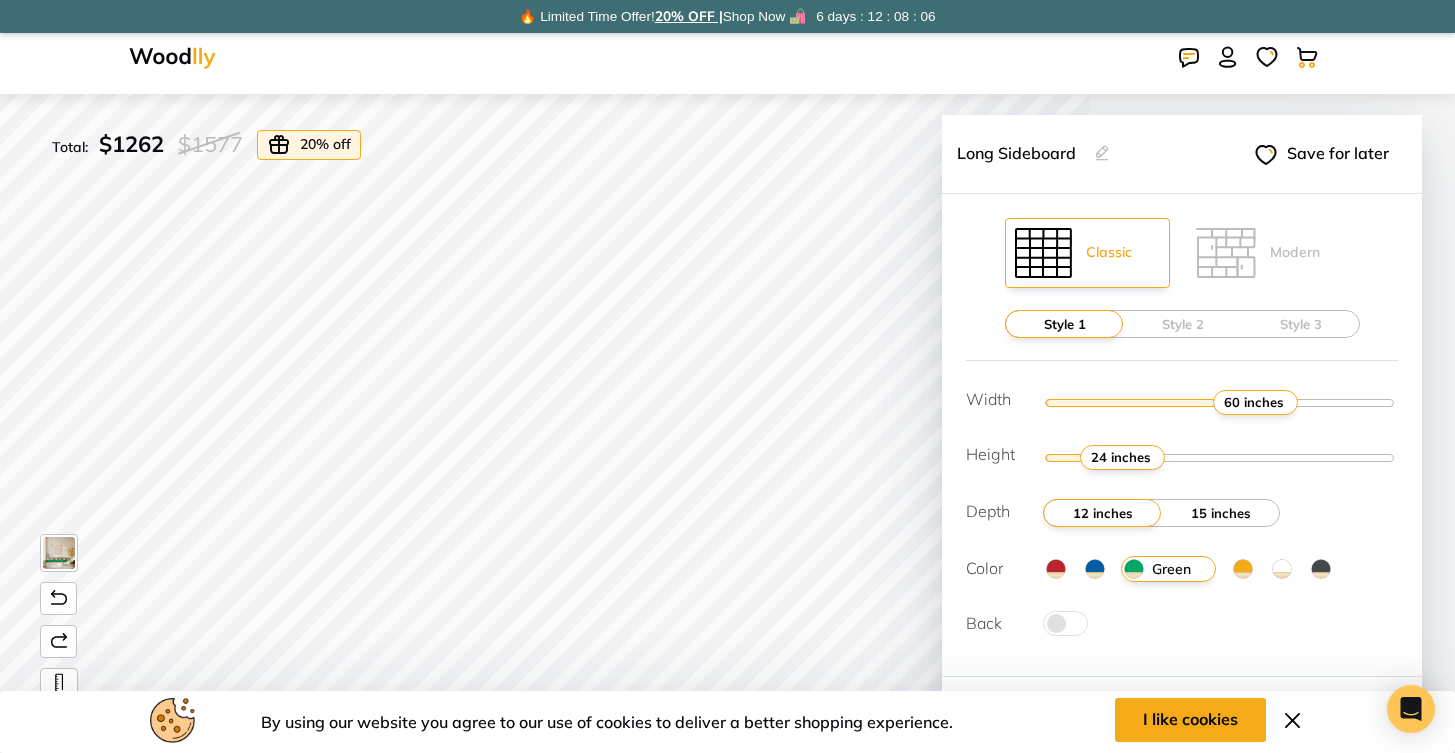 click on "15 inches" at bounding box center (1221, 513) 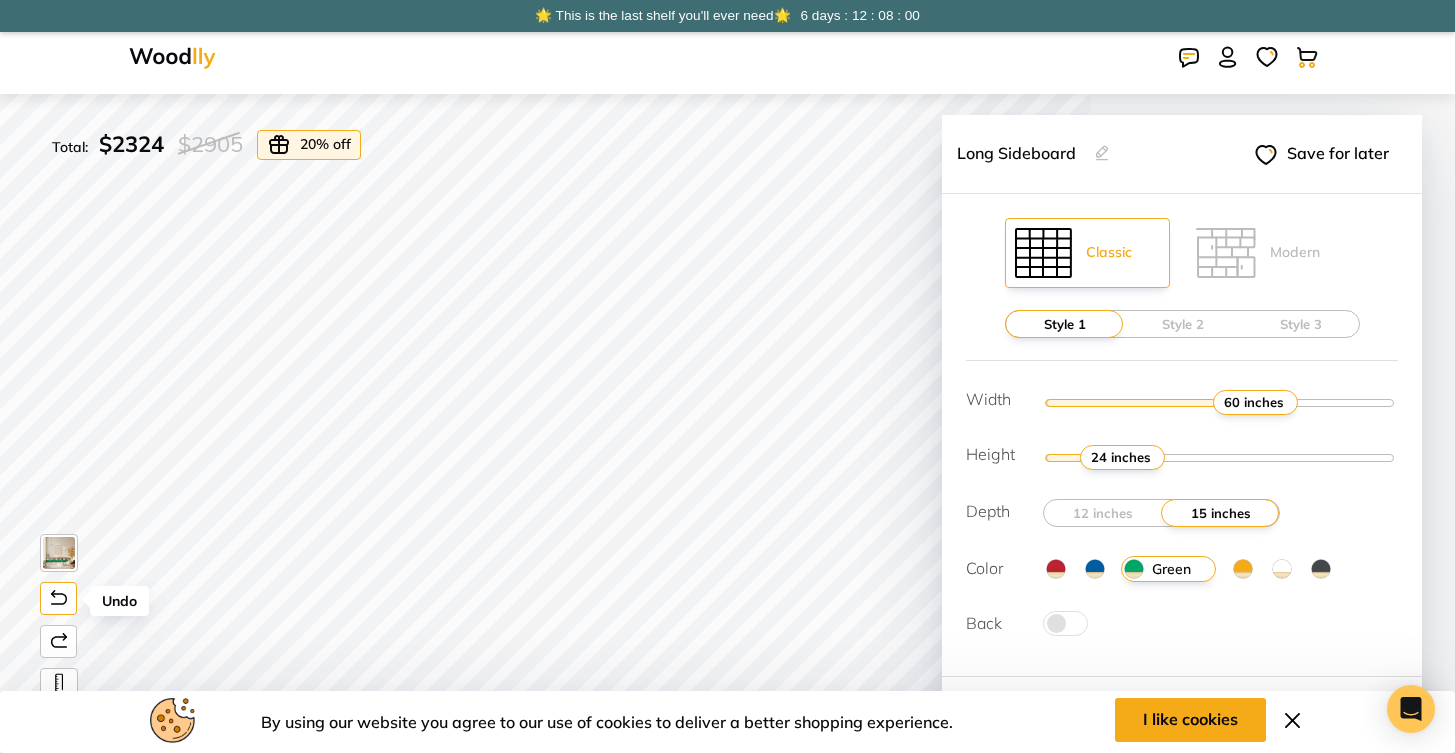 click at bounding box center (58, 598) 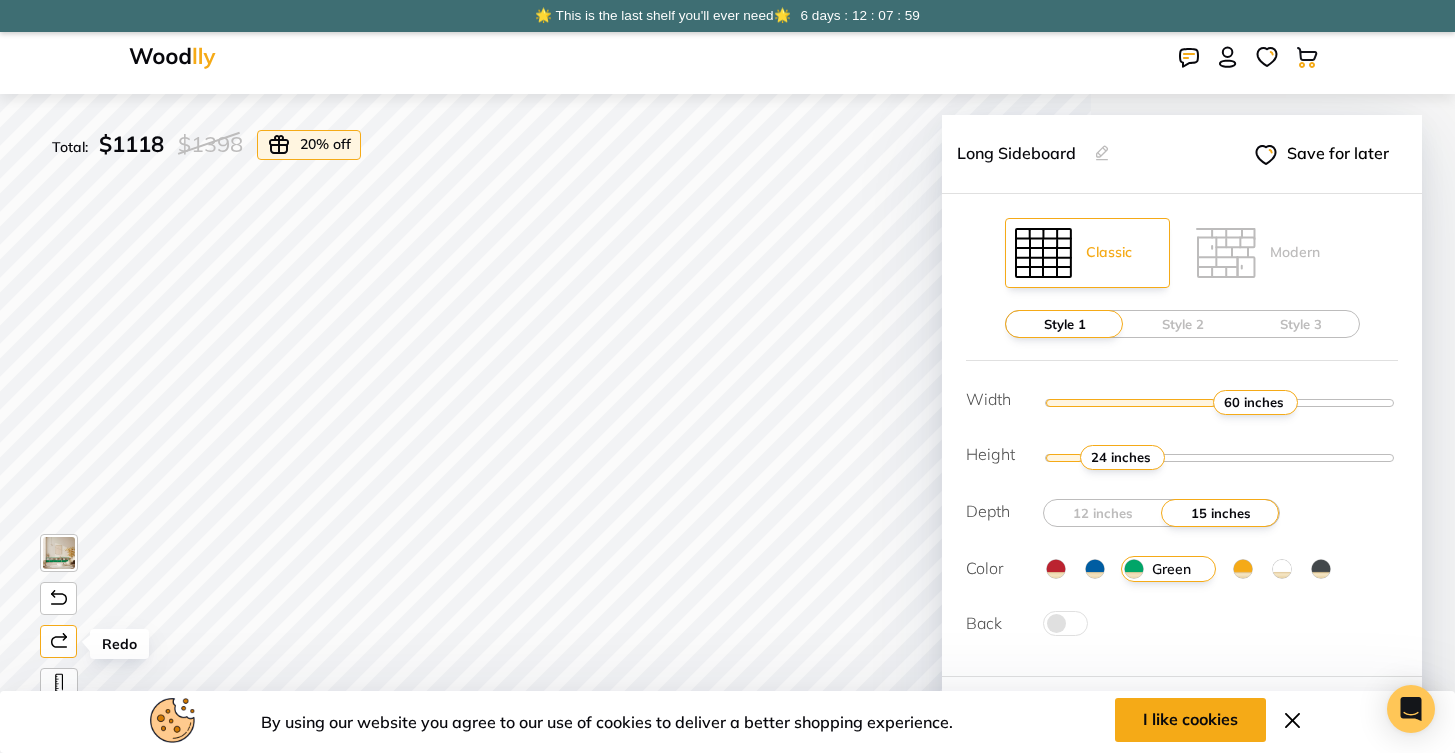 click at bounding box center [58, 641] 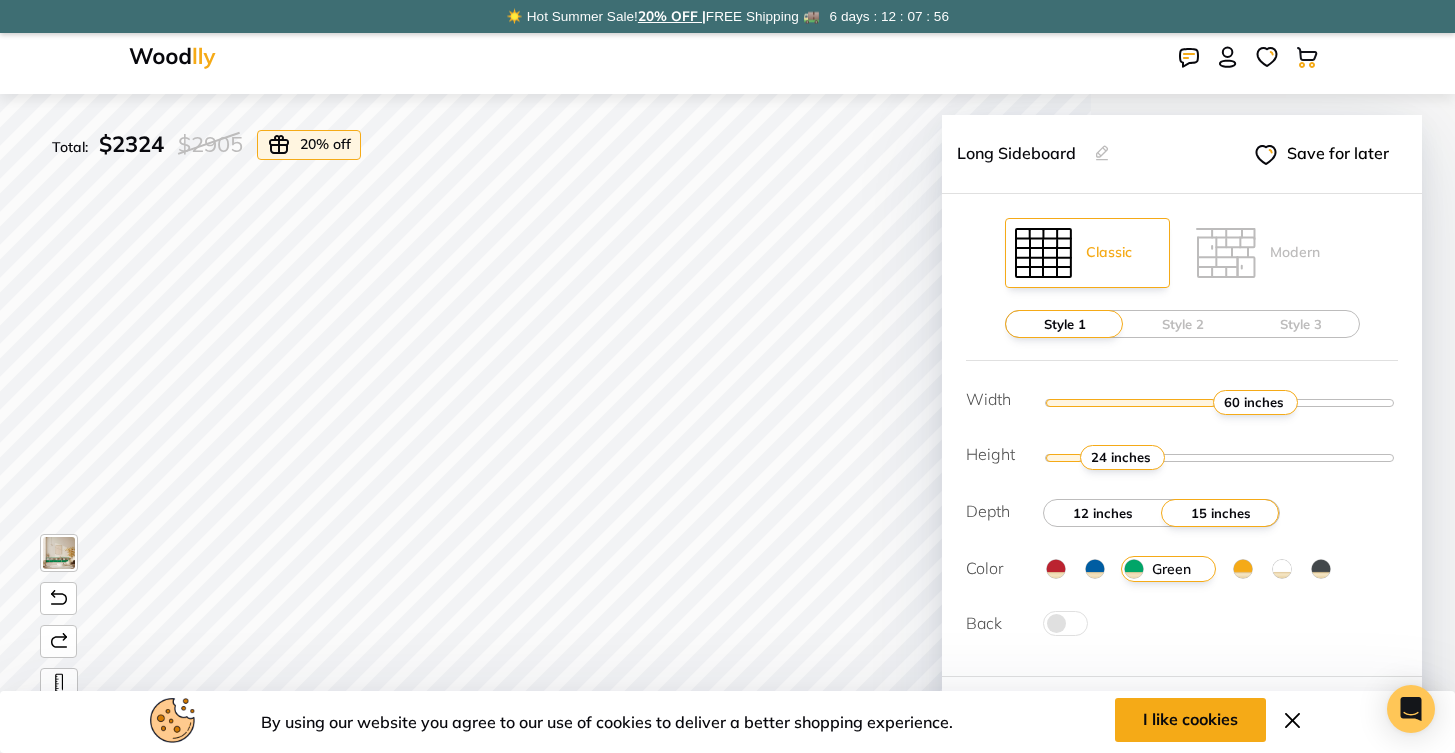click on "12 inches" at bounding box center (1103, 513) 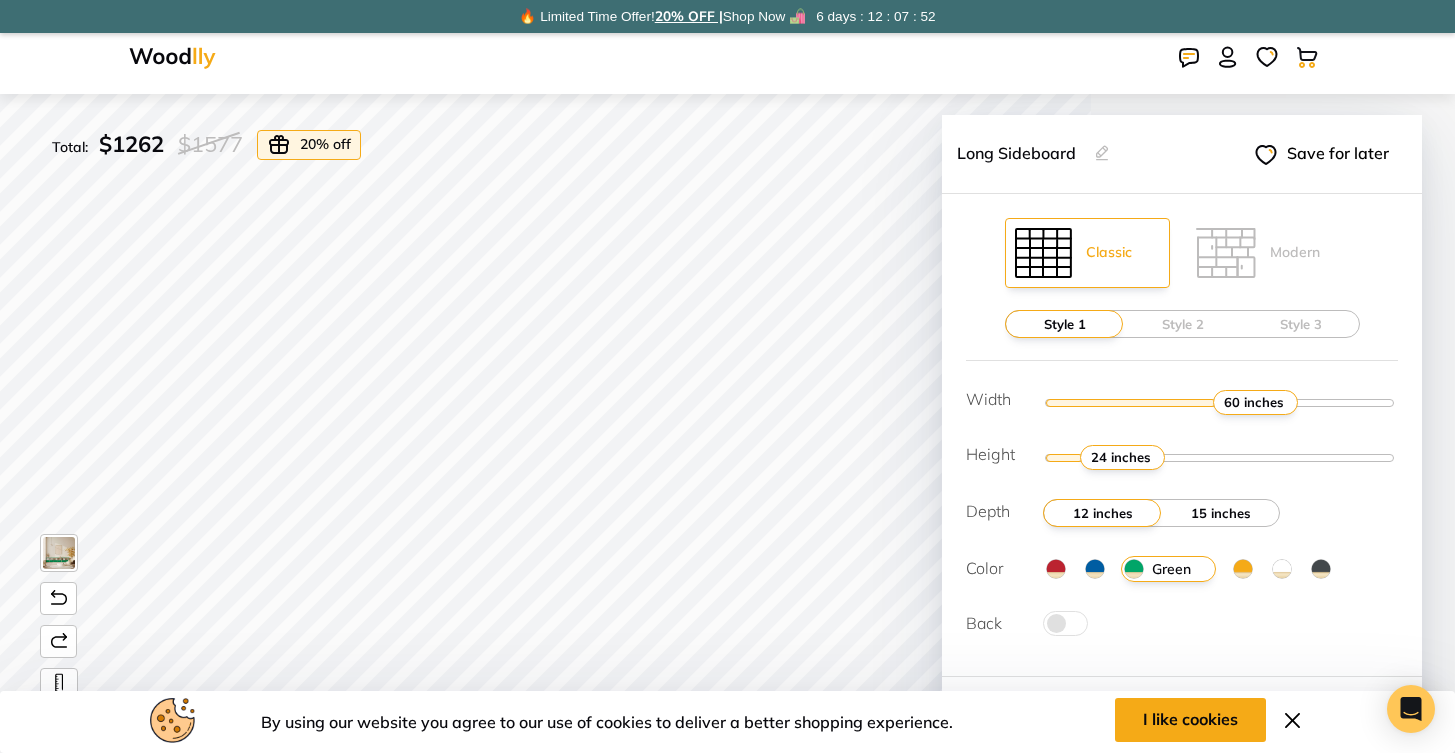 click on "15 inches" at bounding box center (1221, 513) 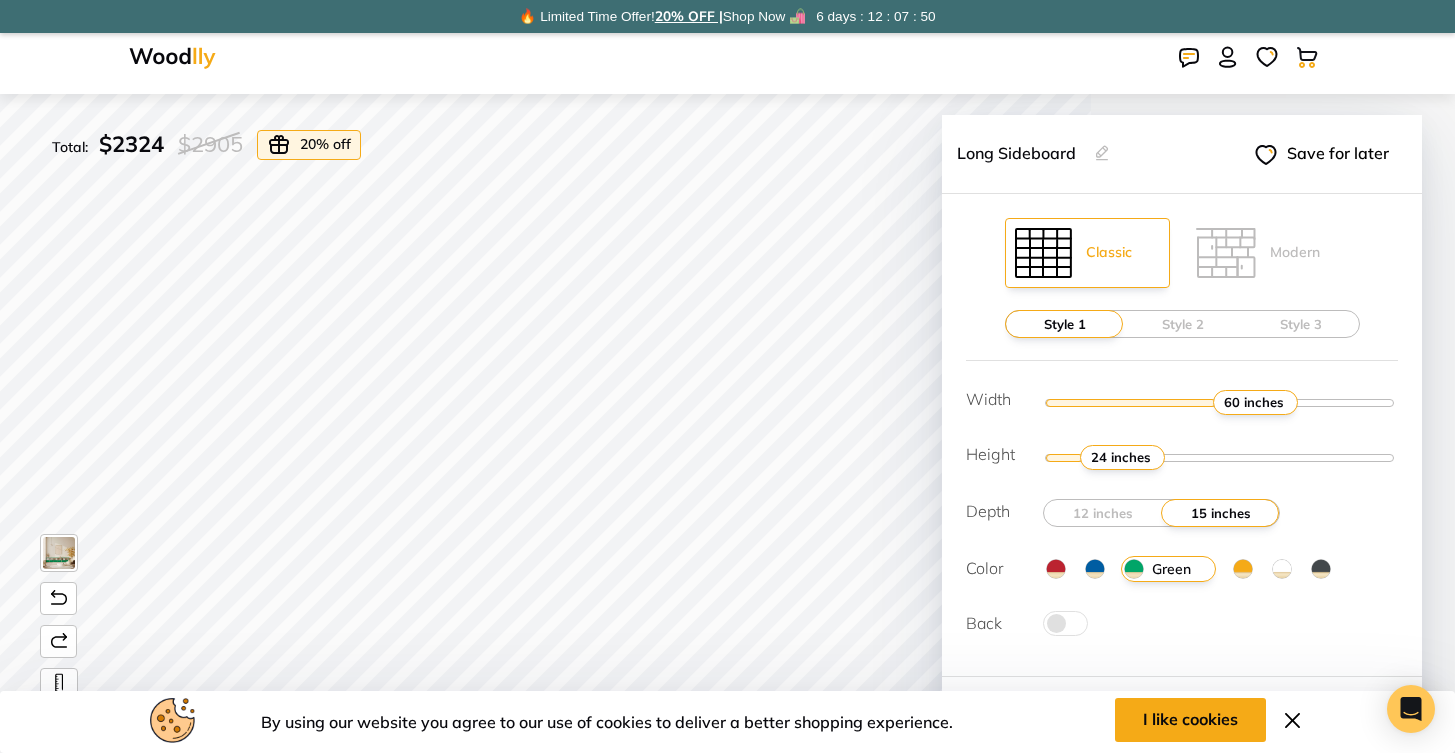 click at bounding box center (1282, 569) 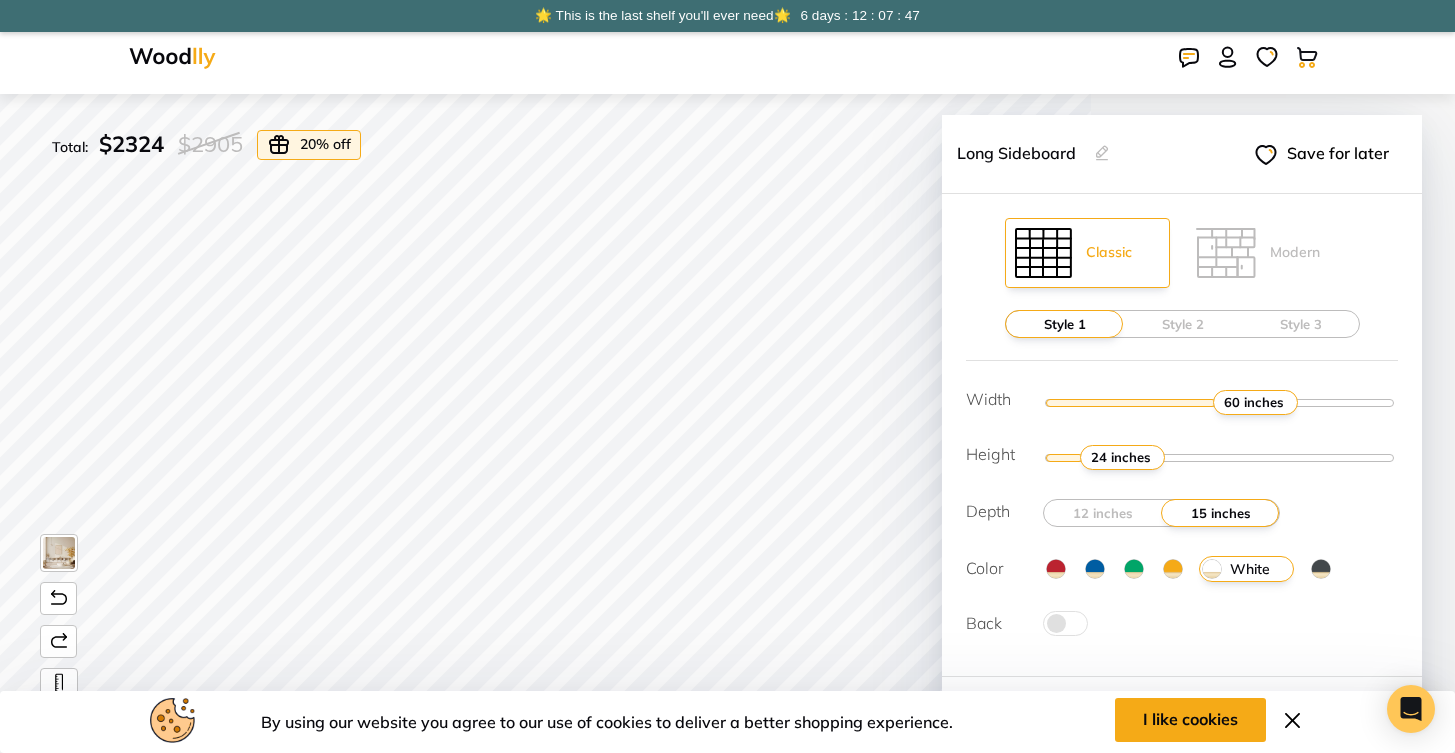 click at bounding box center [1321, 569] 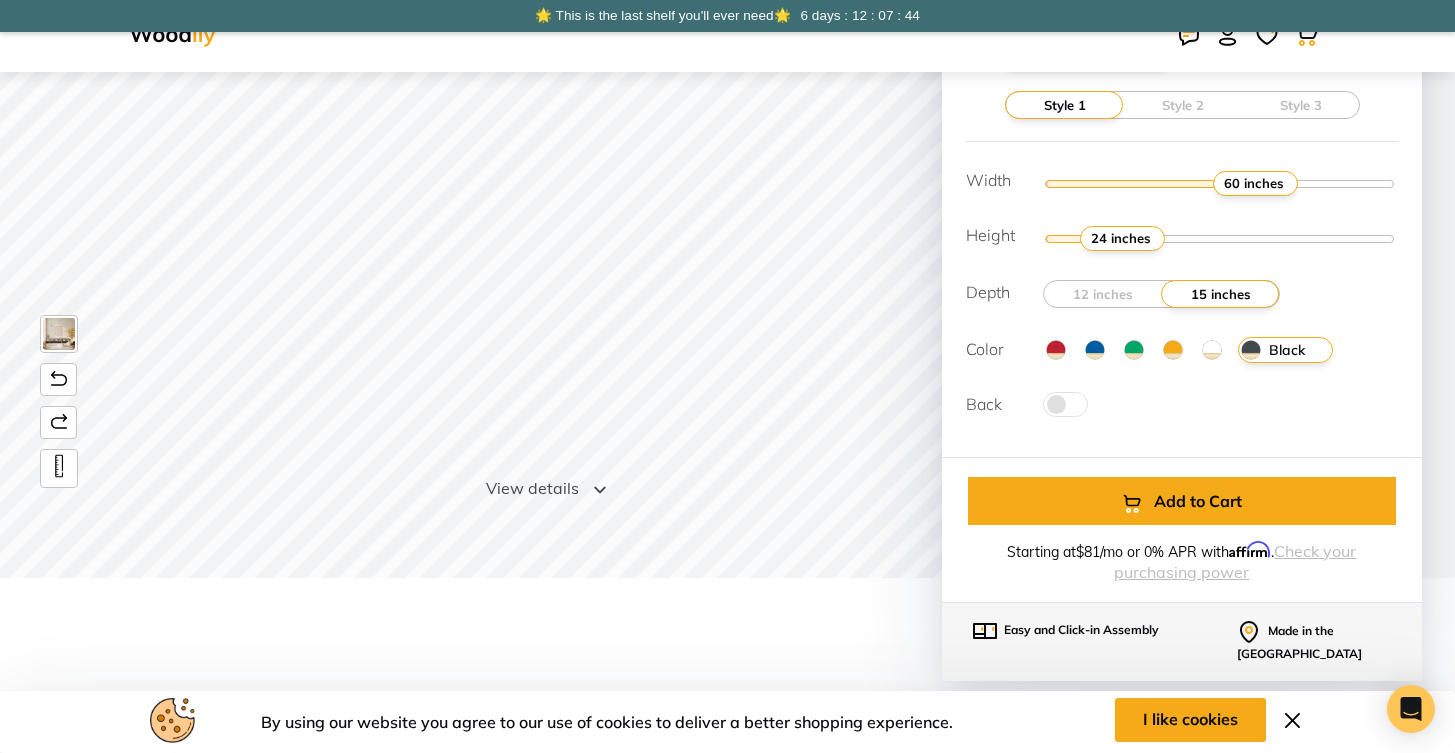 scroll, scrollTop: 261, scrollLeft: 0, axis: vertical 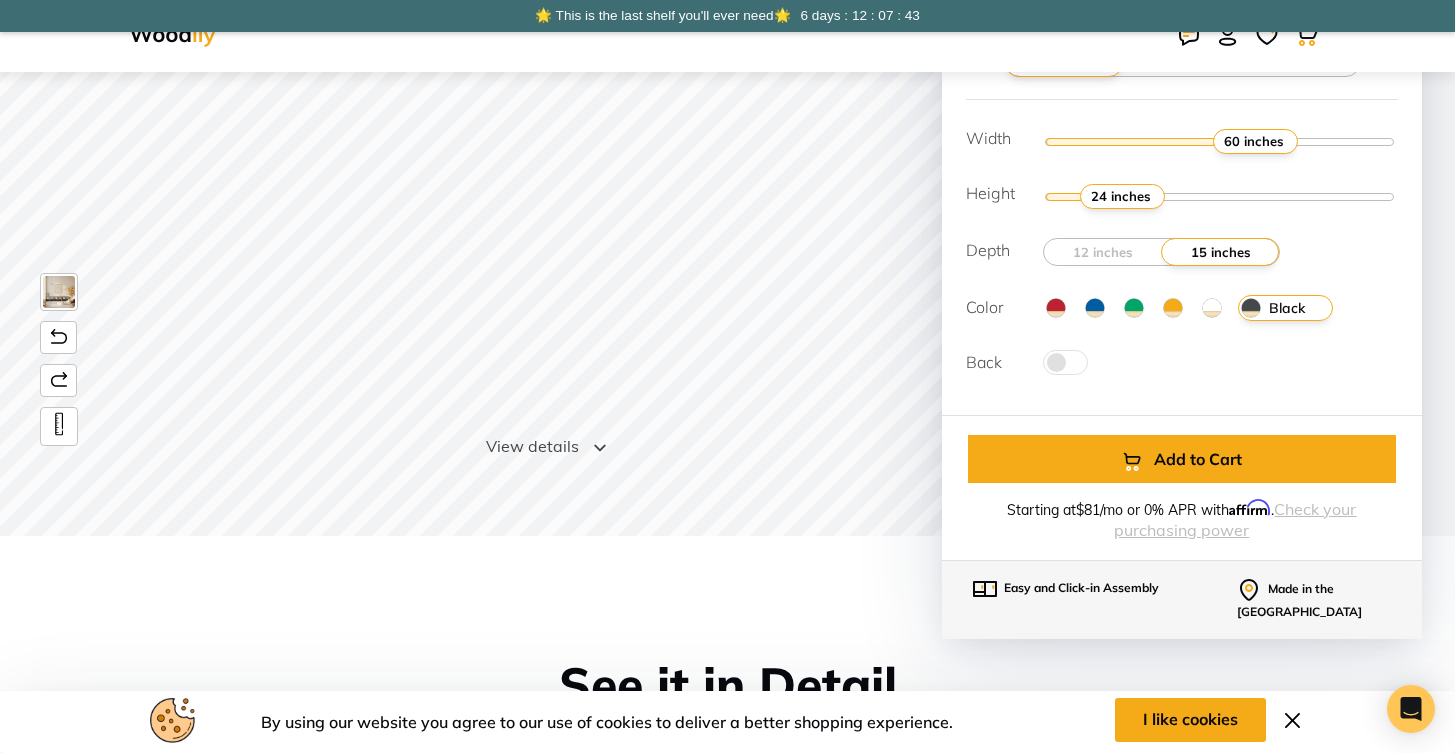click at bounding box center [1065, 362] 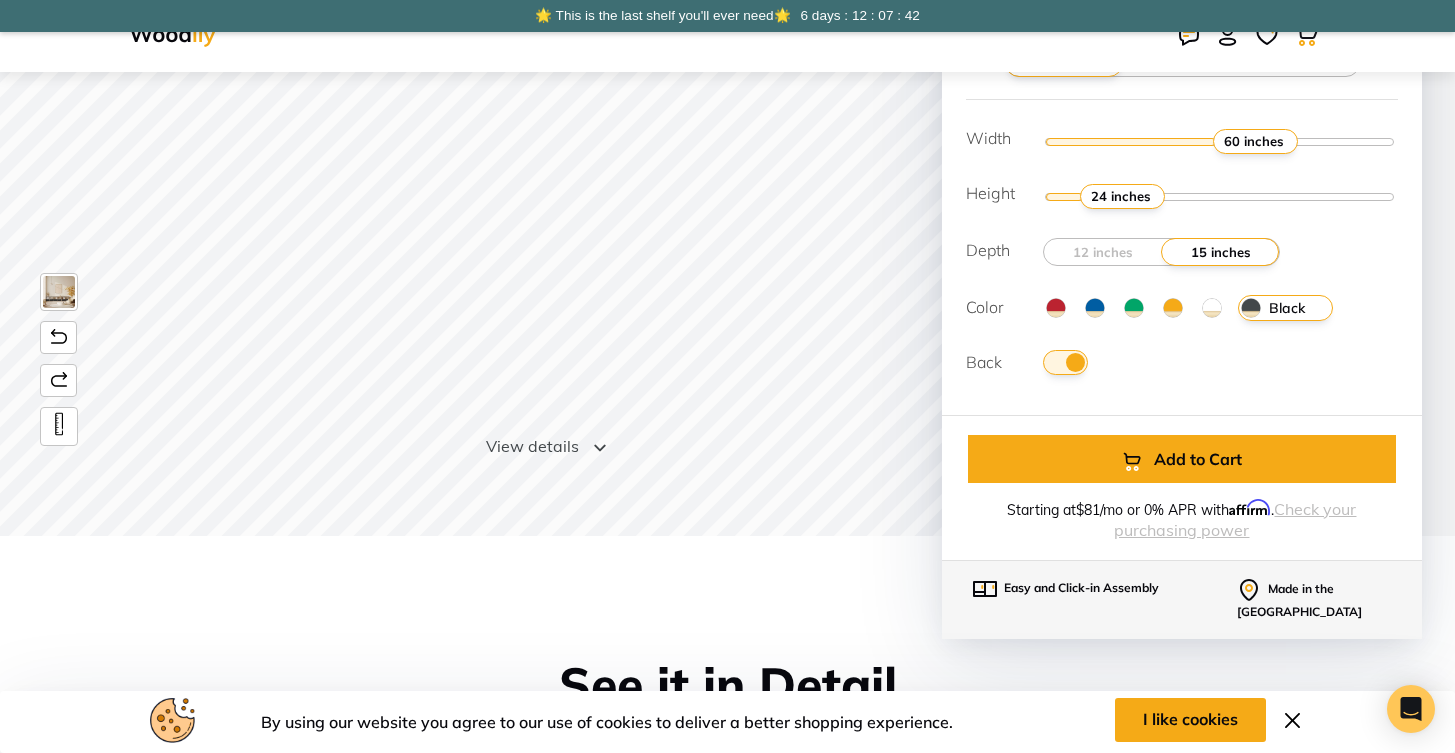 click at bounding box center (1065, 362) 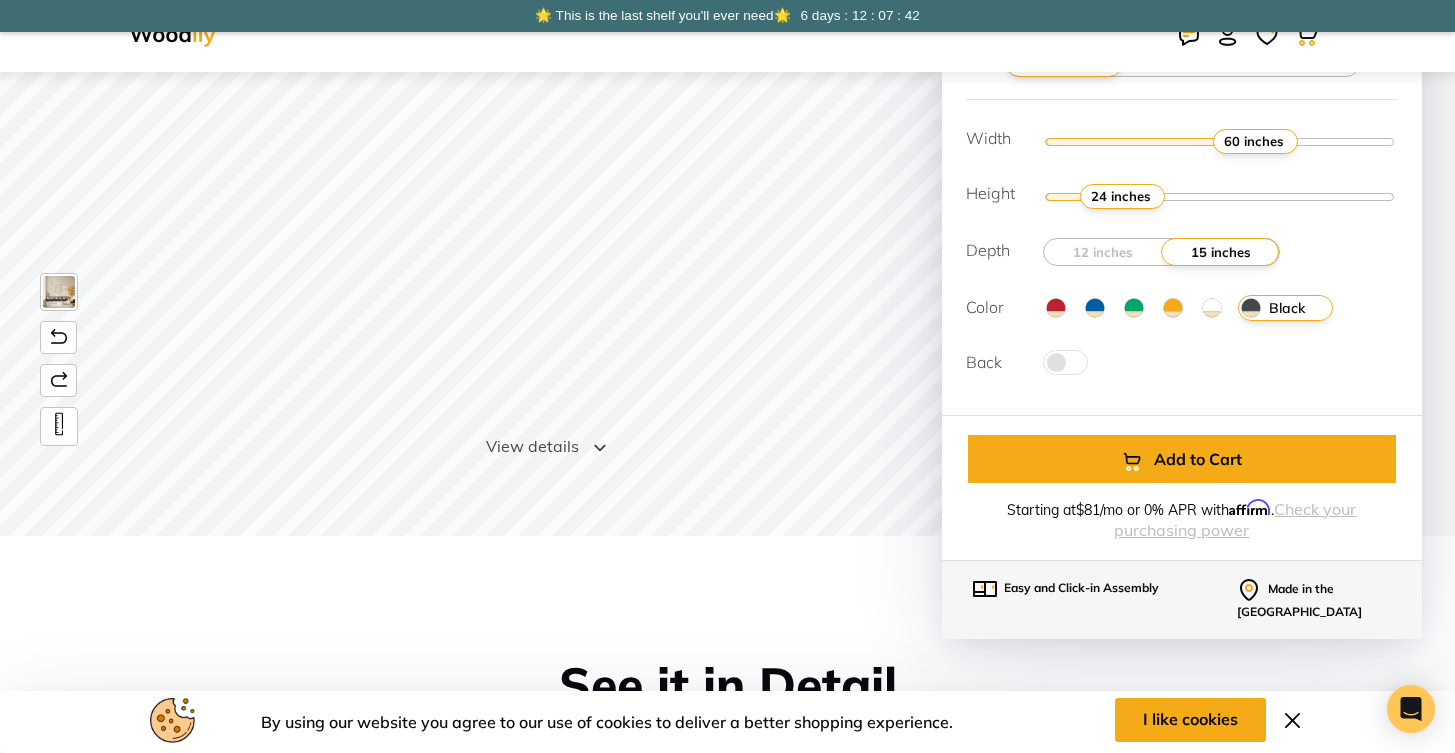 click at bounding box center (1095, 308) 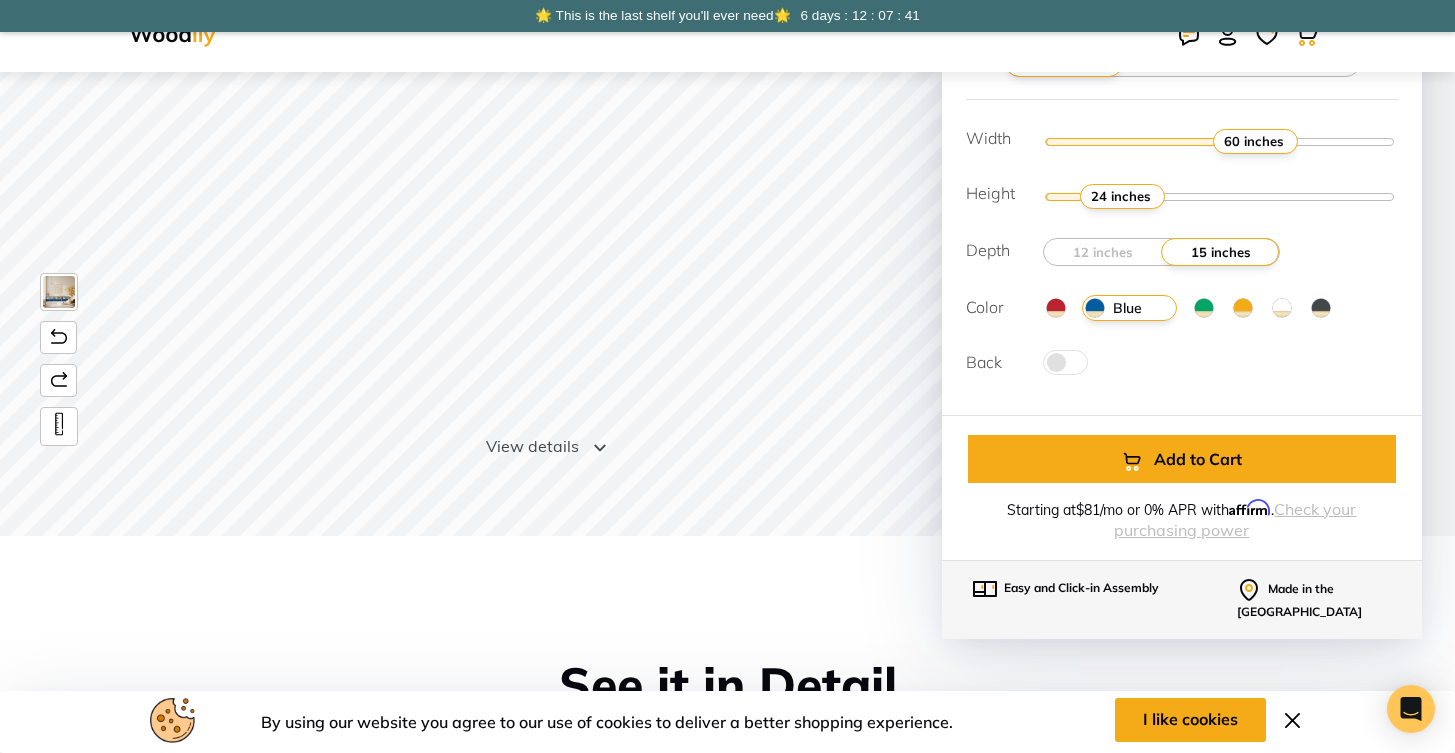 click at bounding box center [1065, 362] 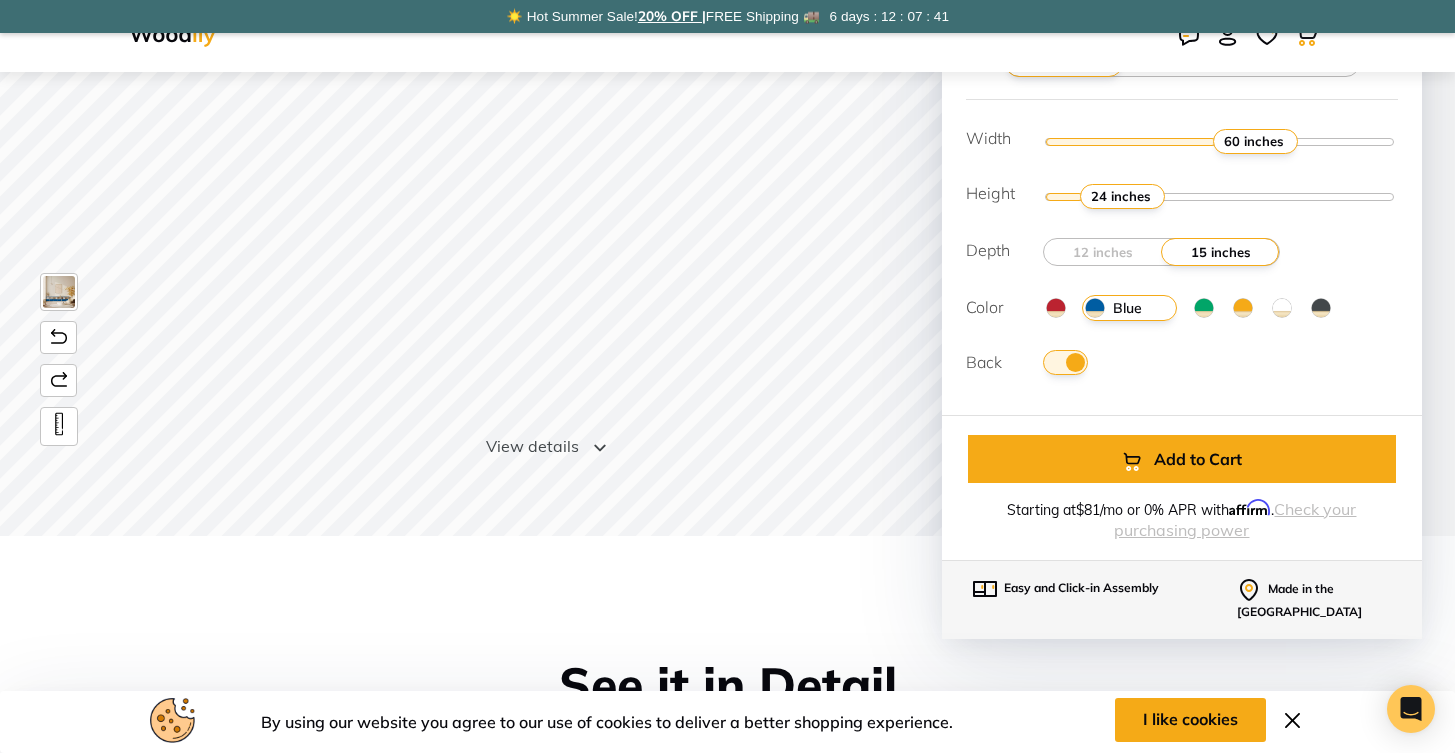 click at bounding box center (1065, 362) 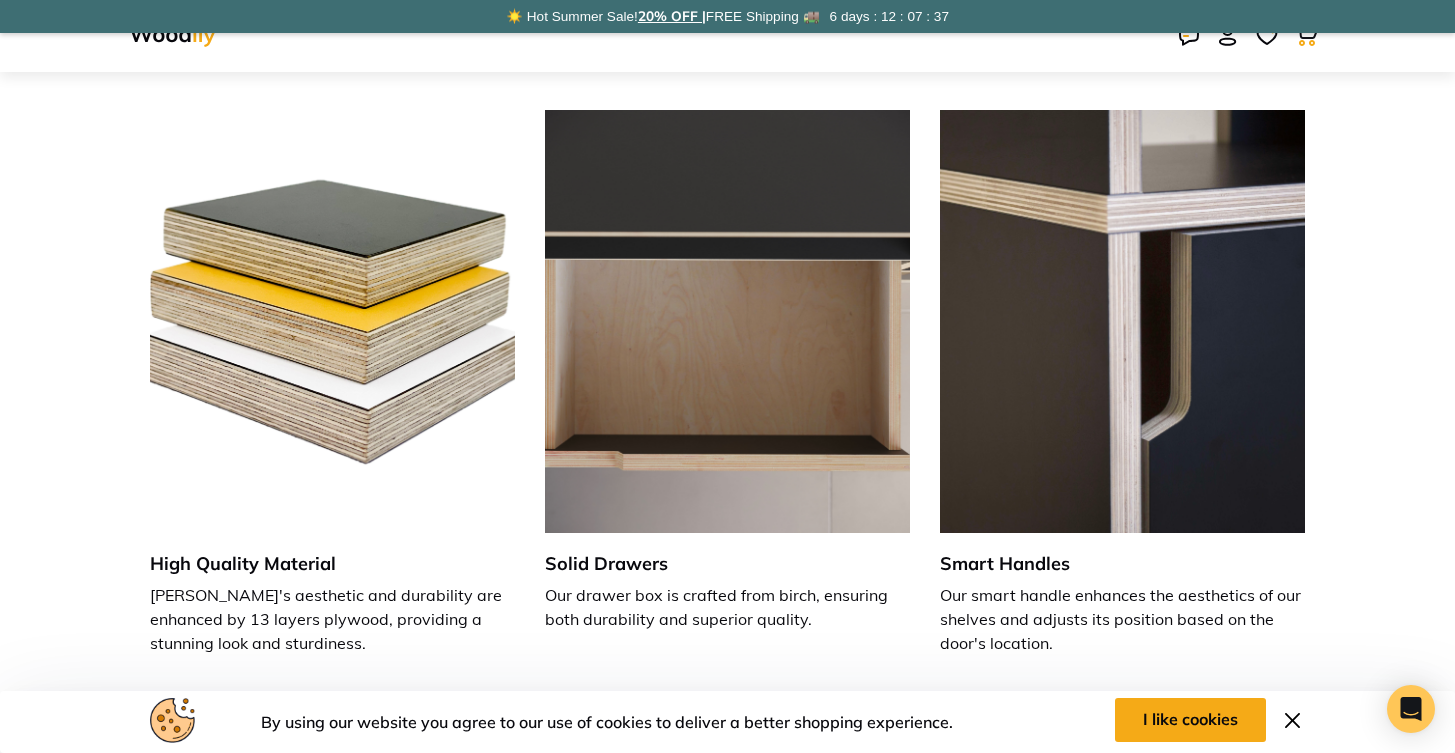 scroll, scrollTop: 3169, scrollLeft: 0, axis: vertical 